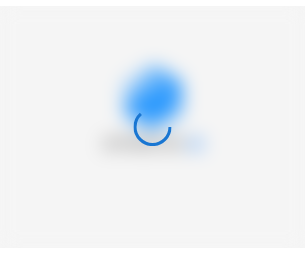 scroll, scrollTop: 0, scrollLeft: 0, axis: both 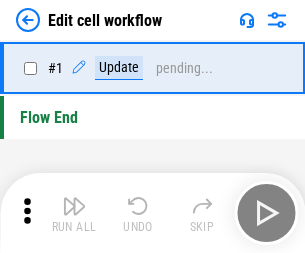 click at bounding box center (74, 206) 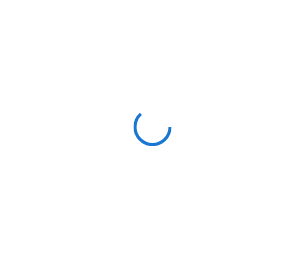 scroll, scrollTop: 0, scrollLeft: 0, axis: both 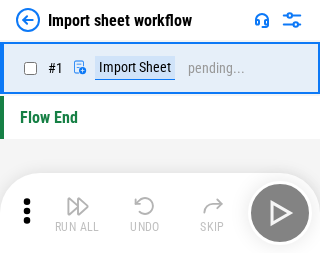 click at bounding box center [78, 206] 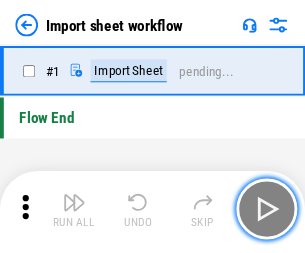 scroll, scrollTop: 7, scrollLeft: 0, axis: vertical 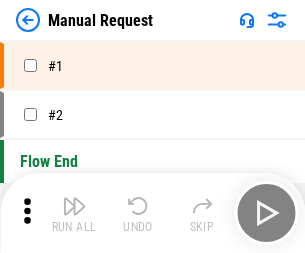 click at bounding box center (74, 206) 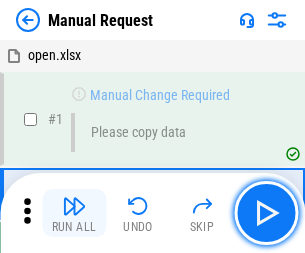 scroll, scrollTop: 68, scrollLeft: 0, axis: vertical 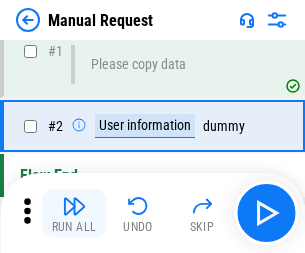 click at bounding box center (74, 206) 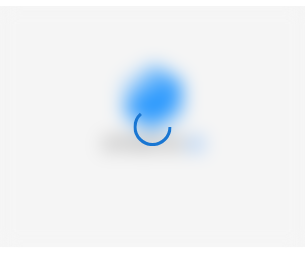 scroll, scrollTop: 0, scrollLeft: 0, axis: both 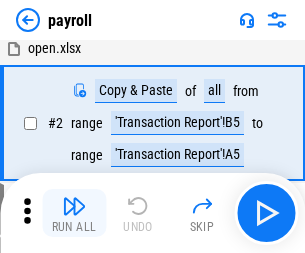 click at bounding box center (74, 206) 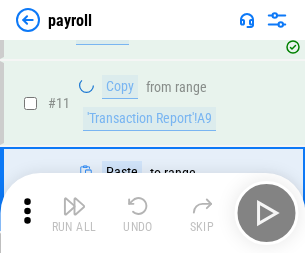 scroll, scrollTop: 145, scrollLeft: 0, axis: vertical 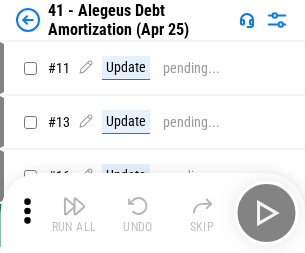 click at bounding box center (74, 206) 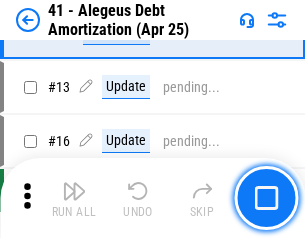 scroll, scrollTop: 247, scrollLeft: 0, axis: vertical 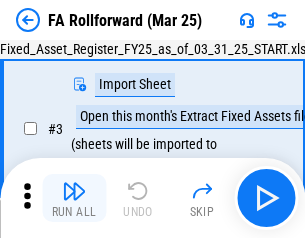 click at bounding box center [74, 191] 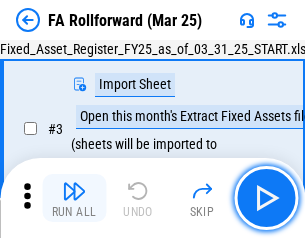 scroll, scrollTop: 184, scrollLeft: 0, axis: vertical 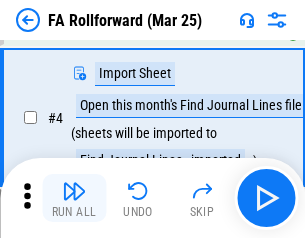 click at bounding box center [74, 191] 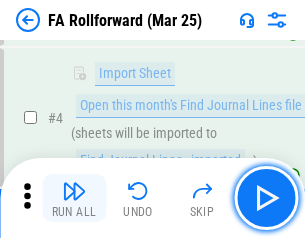 scroll, scrollTop: 313, scrollLeft: 0, axis: vertical 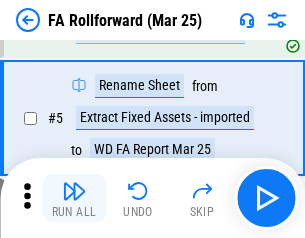 click at bounding box center [74, 191] 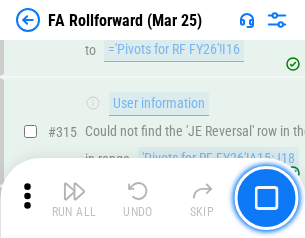 scroll, scrollTop: 9517, scrollLeft: 0, axis: vertical 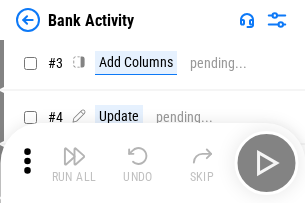 click at bounding box center [74, 156] 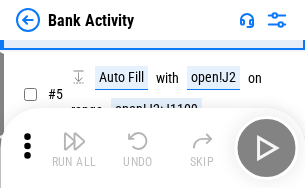scroll, scrollTop: 106, scrollLeft: 0, axis: vertical 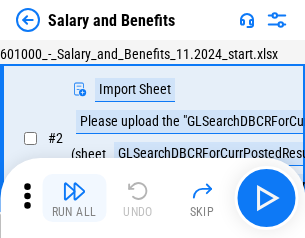 click at bounding box center (74, 191) 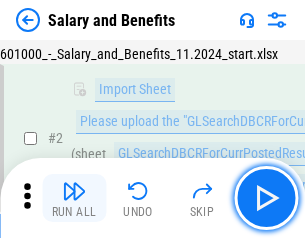 scroll, scrollTop: 145, scrollLeft: 0, axis: vertical 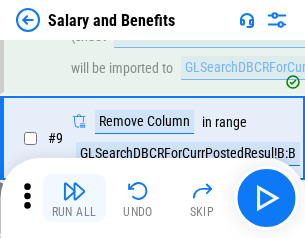click at bounding box center (74, 191) 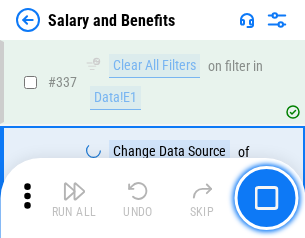 scroll, scrollTop: 9364, scrollLeft: 0, axis: vertical 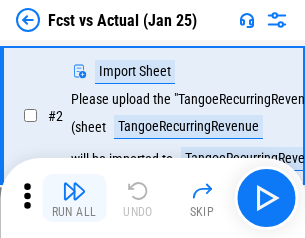 click at bounding box center [74, 191] 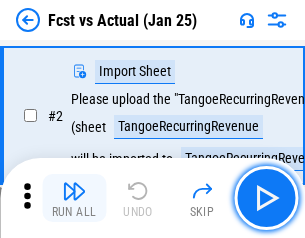 scroll, scrollTop: 187, scrollLeft: 0, axis: vertical 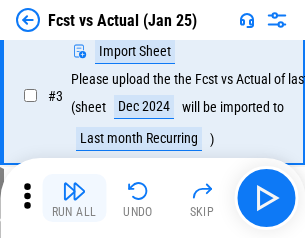 click at bounding box center [74, 191] 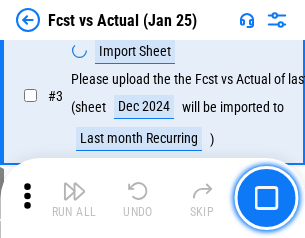 scroll, scrollTop: 300, scrollLeft: 0, axis: vertical 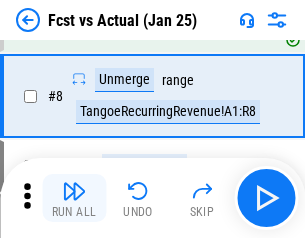 click at bounding box center (74, 191) 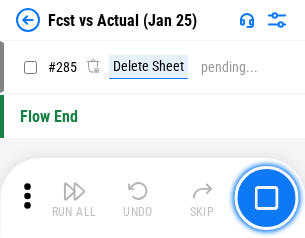 scroll, scrollTop: 9465, scrollLeft: 0, axis: vertical 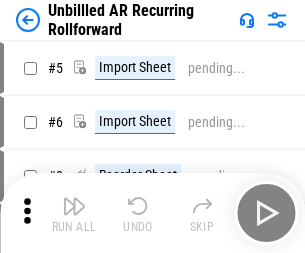 click at bounding box center (74, 206) 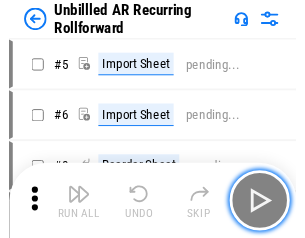 scroll, scrollTop: 188, scrollLeft: 0, axis: vertical 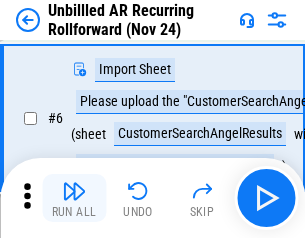click at bounding box center (74, 191) 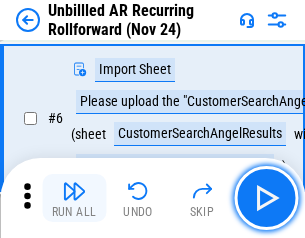 scroll, scrollTop: 322, scrollLeft: 0, axis: vertical 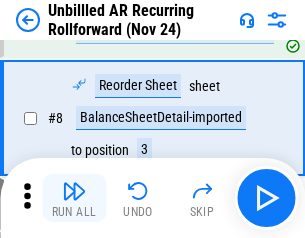 click at bounding box center [74, 191] 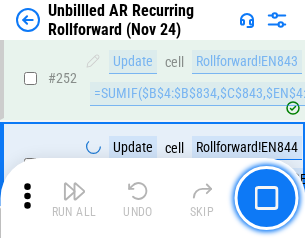 scroll, scrollTop: 6793, scrollLeft: 0, axis: vertical 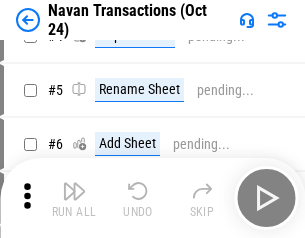 click at bounding box center (74, 191) 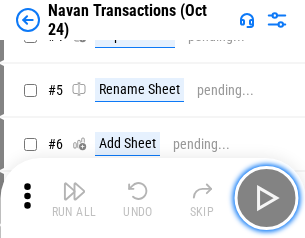 scroll, scrollTop: 172, scrollLeft: 0, axis: vertical 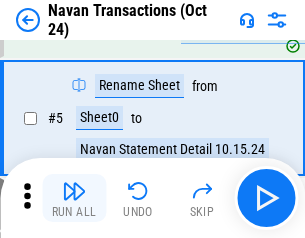 click at bounding box center [74, 191] 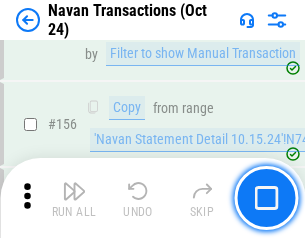 scroll, scrollTop: 6484, scrollLeft: 0, axis: vertical 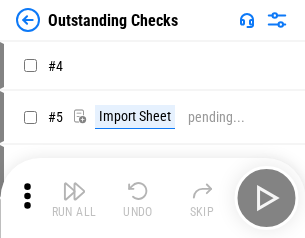 click at bounding box center (74, 191) 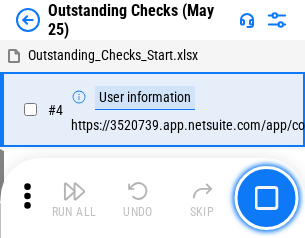 scroll, scrollTop: 209, scrollLeft: 0, axis: vertical 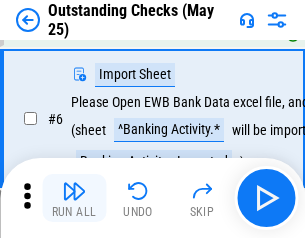 click at bounding box center [74, 191] 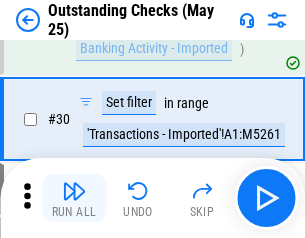 click at bounding box center [74, 191] 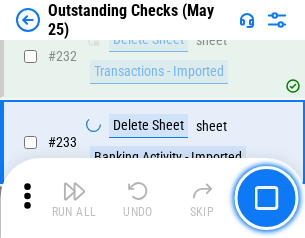 scroll, scrollTop: 6073, scrollLeft: 0, axis: vertical 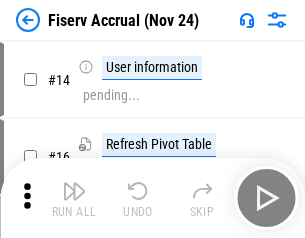 click at bounding box center (74, 191) 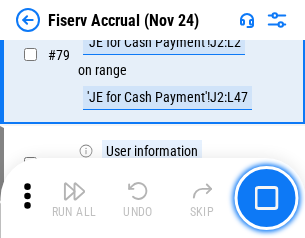 scroll, scrollTop: 2628, scrollLeft: 0, axis: vertical 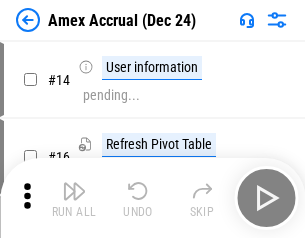 click at bounding box center (74, 191) 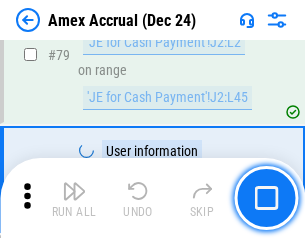scroll, scrollTop: 2596, scrollLeft: 0, axis: vertical 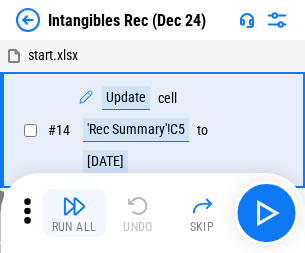 click at bounding box center [74, 206] 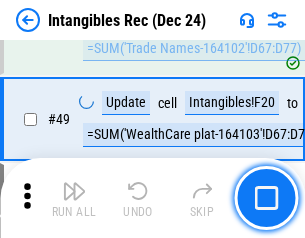 scroll, scrollTop: 779, scrollLeft: 0, axis: vertical 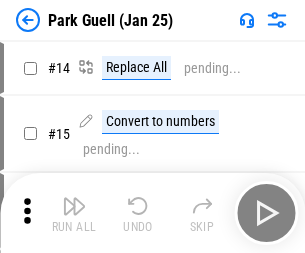 click at bounding box center [74, 206] 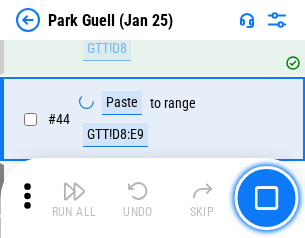 scroll, scrollTop: 2501, scrollLeft: 0, axis: vertical 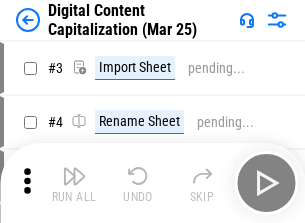 click at bounding box center [74, 176] 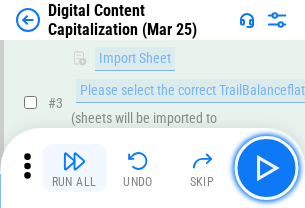 scroll, scrollTop: 187, scrollLeft: 0, axis: vertical 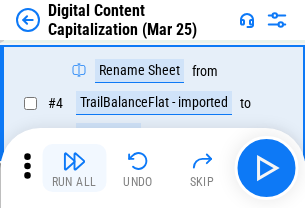 click at bounding box center [74, 161] 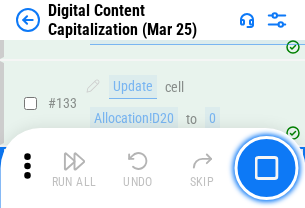 scroll, scrollTop: 2121, scrollLeft: 0, axis: vertical 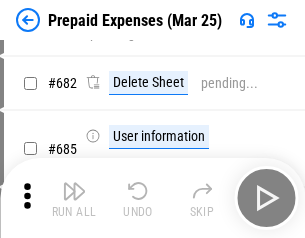 click at bounding box center [74, 191] 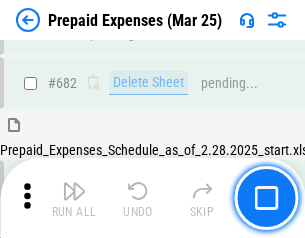 scroll, scrollTop: 5499, scrollLeft: 0, axis: vertical 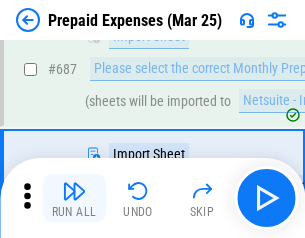 click at bounding box center (74, 191) 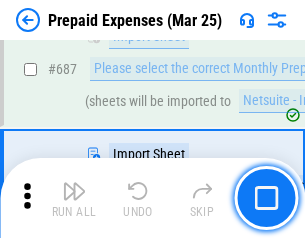 scroll, scrollTop: 5601, scrollLeft: 0, axis: vertical 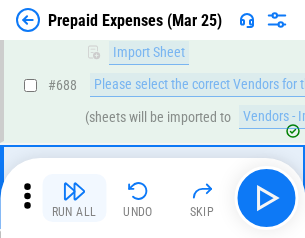 click at bounding box center (74, 191) 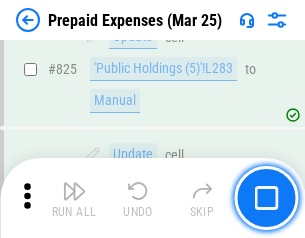 scroll, scrollTop: 8514, scrollLeft: 0, axis: vertical 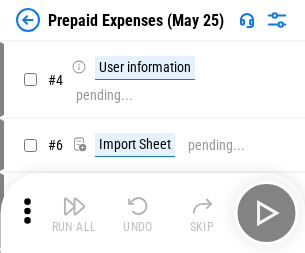 click at bounding box center (74, 206) 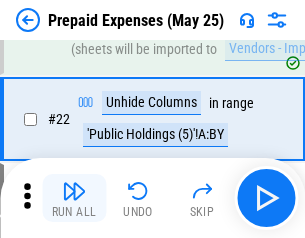 click at bounding box center (74, 191) 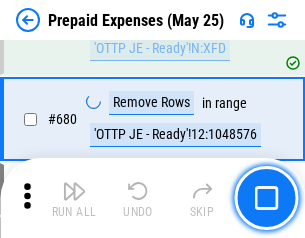 scroll, scrollTop: 6964, scrollLeft: 0, axis: vertical 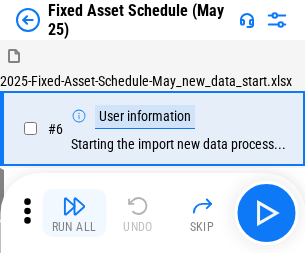 click at bounding box center (74, 206) 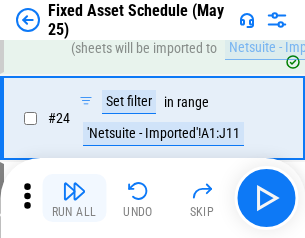 click at bounding box center [74, 191] 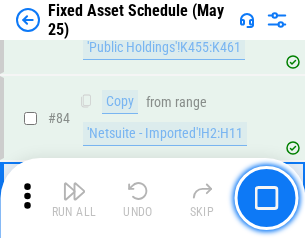 scroll, scrollTop: 2748, scrollLeft: 0, axis: vertical 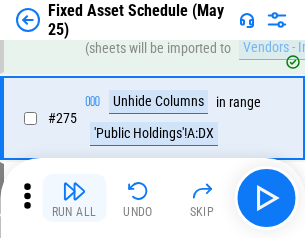 click at bounding box center [74, 191] 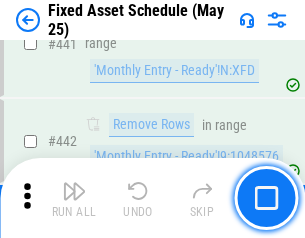 scroll, scrollTop: 8940, scrollLeft: 0, axis: vertical 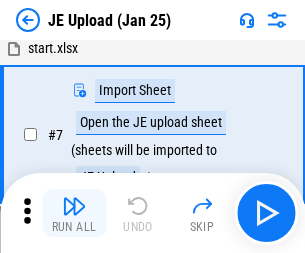 click at bounding box center (74, 206) 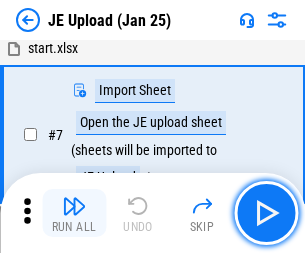 scroll, scrollTop: 145, scrollLeft: 0, axis: vertical 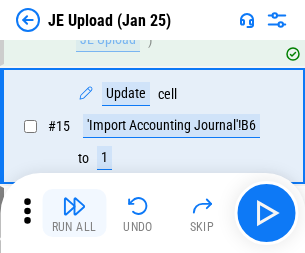 click at bounding box center (74, 206) 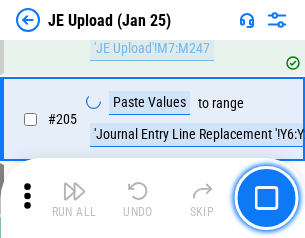 scroll, scrollTop: 4826, scrollLeft: 0, axis: vertical 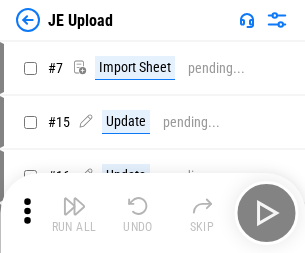 click at bounding box center (74, 206) 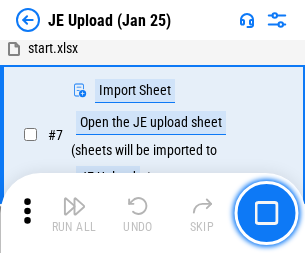 scroll, scrollTop: 145, scrollLeft: 0, axis: vertical 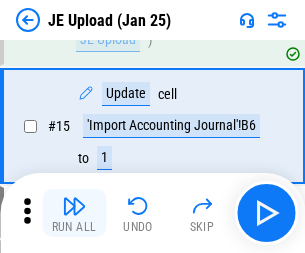 click at bounding box center [74, 206] 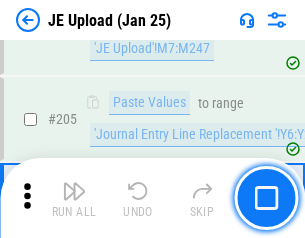 scroll, scrollTop: 4826, scrollLeft: 0, axis: vertical 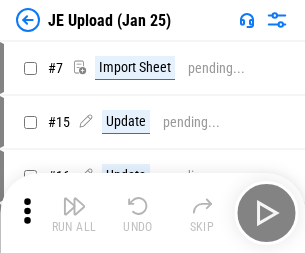 click at bounding box center [74, 206] 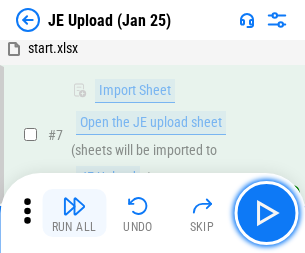 scroll, scrollTop: 145, scrollLeft: 0, axis: vertical 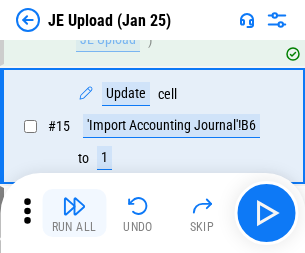click at bounding box center (74, 206) 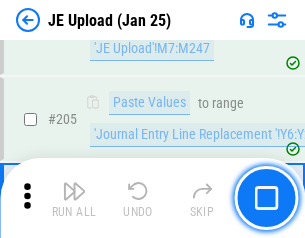 scroll, scrollTop: 4826, scrollLeft: 0, axis: vertical 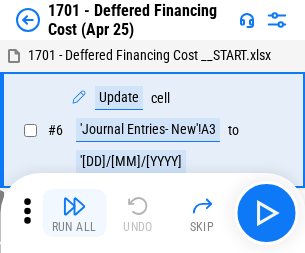 click at bounding box center (74, 206) 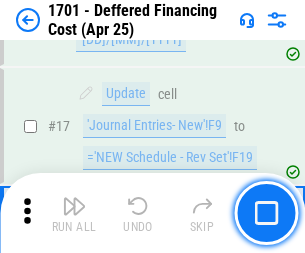 scroll, scrollTop: 240, scrollLeft: 0, axis: vertical 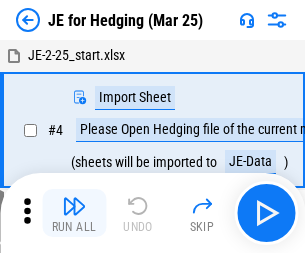 click at bounding box center [74, 206] 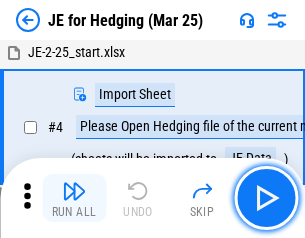 scroll, scrollTop: 113, scrollLeft: 0, axis: vertical 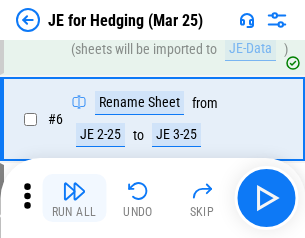 click at bounding box center (74, 191) 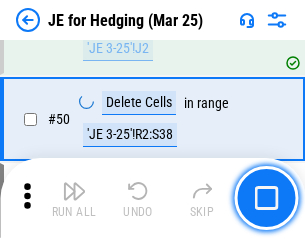 scroll, scrollTop: 1295, scrollLeft: 0, axis: vertical 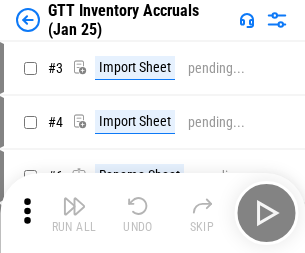 click at bounding box center [74, 206] 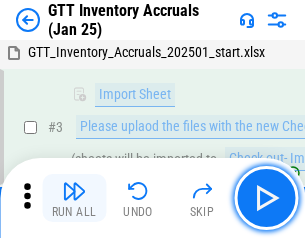 scroll, scrollTop: 129, scrollLeft: 0, axis: vertical 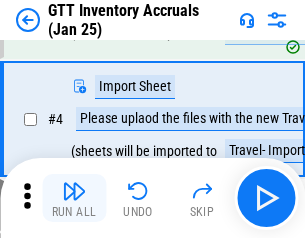 click at bounding box center (74, 191) 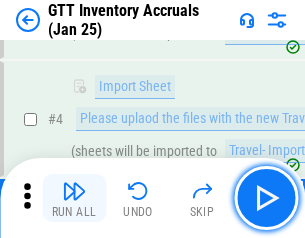 scroll, scrollTop: 231, scrollLeft: 0, axis: vertical 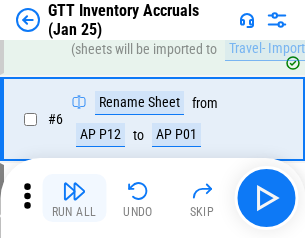click at bounding box center (74, 191) 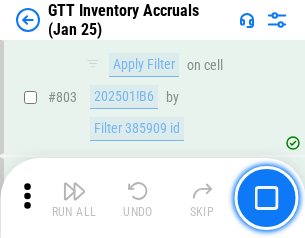scroll, scrollTop: 15180, scrollLeft: 0, axis: vertical 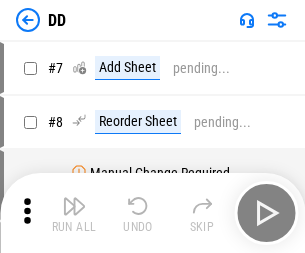 click at bounding box center [74, 206] 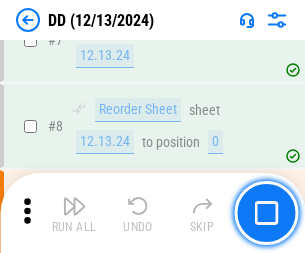 scroll, scrollTop: 193, scrollLeft: 0, axis: vertical 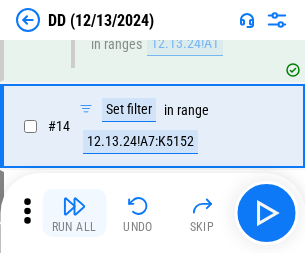 click at bounding box center [74, 206] 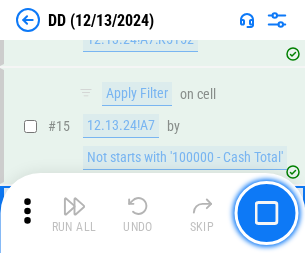 scroll, scrollTop: 514, scrollLeft: 0, axis: vertical 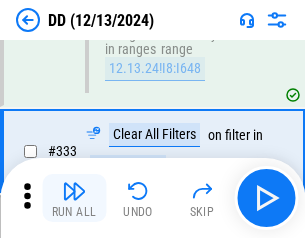 click at bounding box center (74, 191) 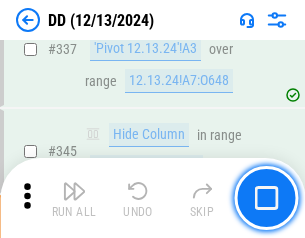 scroll, scrollTop: 9572, scrollLeft: 0, axis: vertical 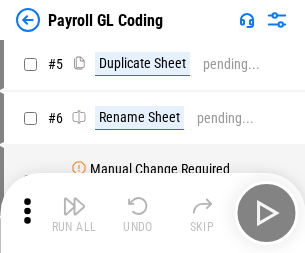 click at bounding box center (74, 206) 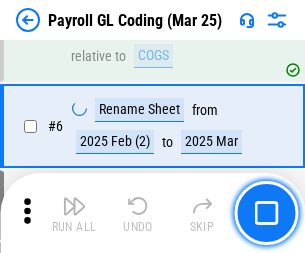 scroll, scrollTop: 240, scrollLeft: 0, axis: vertical 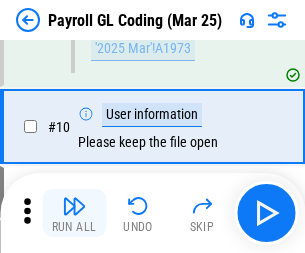 click at bounding box center [74, 206] 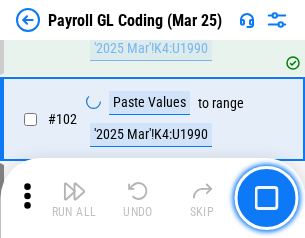scroll, scrollTop: 4692, scrollLeft: 0, axis: vertical 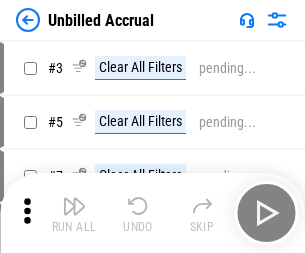 click at bounding box center (74, 206) 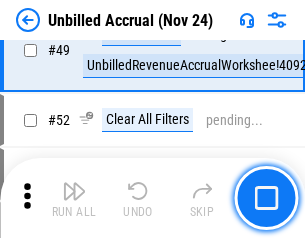 scroll, scrollTop: 1814, scrollLeft: 0, axis: vertical 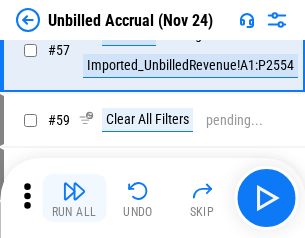 click at bounding box center (74, 191) 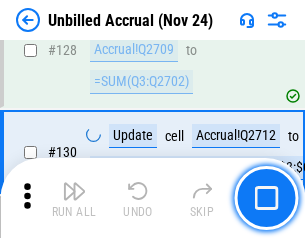 scroll, scrollTop: 5957, scrollLeft: 0, axis: vertical 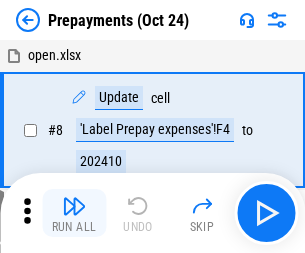 click at bounding box center (74, 206) 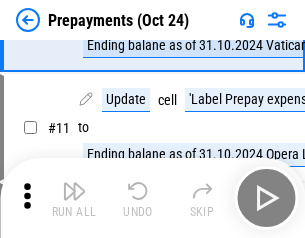 scroll, scrollTop: 125, scrollLeft: 0, axis: vertical 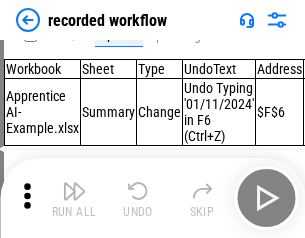 click at bounding box center (74, 191) 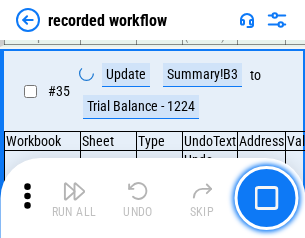 scroll, scrollTop: 6251, scrollLeft: 0, axis: vertical 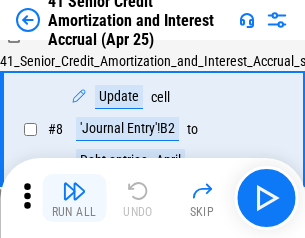 click at bounding box center (74, 191) 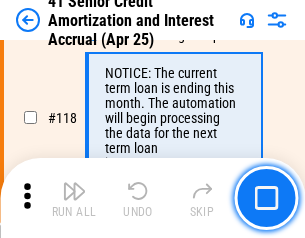 click at bounding box center (74, 191) 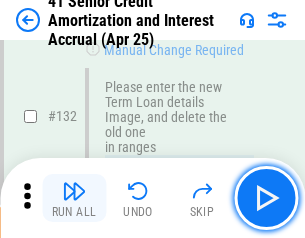 scroll, scrollTop: 2090, scrollLeft: 0, axis: vertical 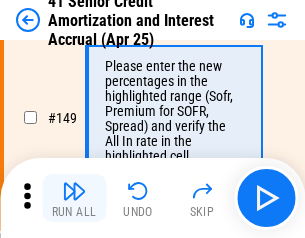 click at bounding box center [74, 191] 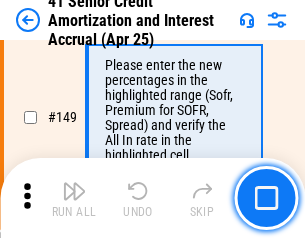scroll, scrollTop: 2300, scrollLeft: 0, axis: vertical 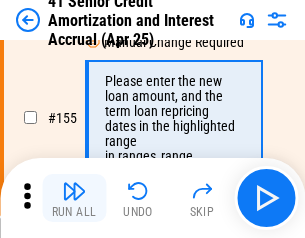 click at bounding box center [74, 191] 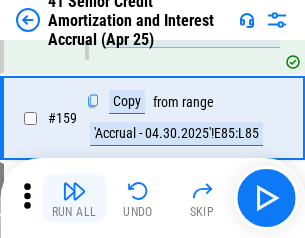 click at bounding box center [74, 191] 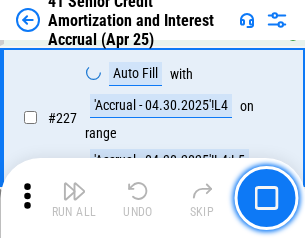 scroll, scrollTop: 4479, scrollLeft: 0, axis: vertical 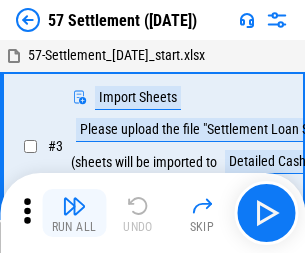 click at bounding box center [74, 206] 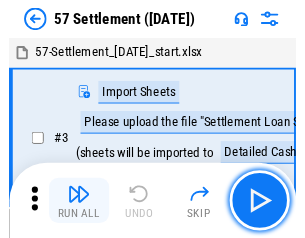 scroll, scrollTop: 19, scrollLeft: 0, axis: vertical 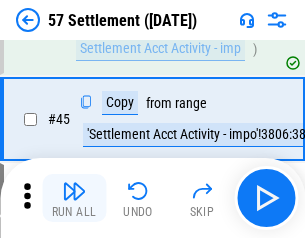 click at bounding box center [74, 191] 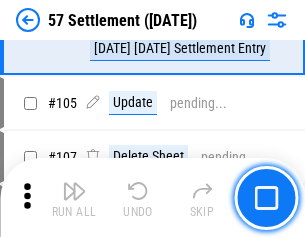 scroll, scrollTop: 1263, scrollLeft: 0, axis: vertical 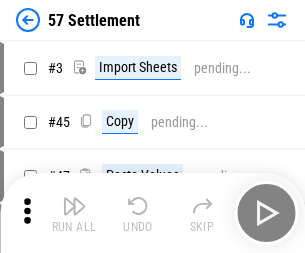 click at bounding box center [74, 206] 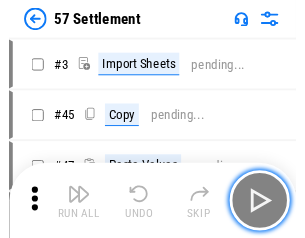 scroll, scrollTop: 19, scrollLeft: 0, axis: vertical 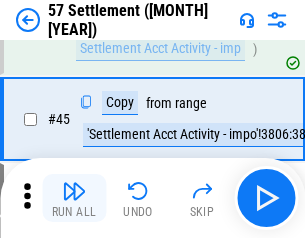 click at bounding box center (74, 191) 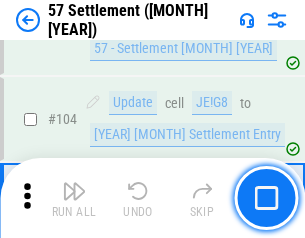scroll, scrollTop: 1263, scrollLeft: 0, axis: vertical 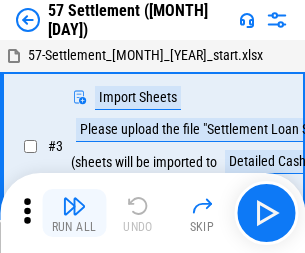 click at bounding box center [74, 206] 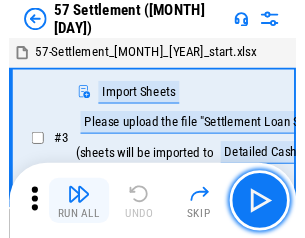 scroll, scrollTop: 19, scrollLeft: 0, axis: vertical 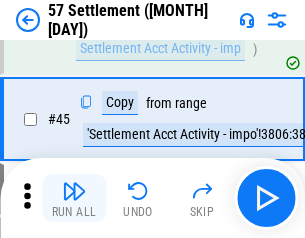 click at bounding box center (74, 191) 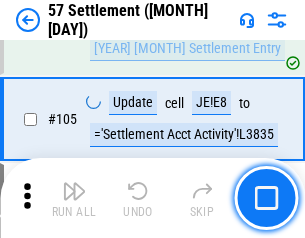 scroll, scrollTop: 1263, scrollLeft: 0, axis: vertical 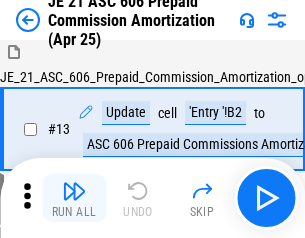 click at bounding box center [74, 191] 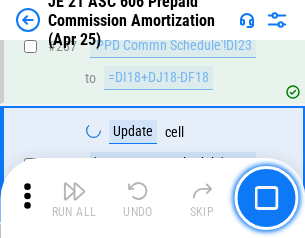 scroll, scrollTop: 3680, scrollLeft: 0, axis: vertical 